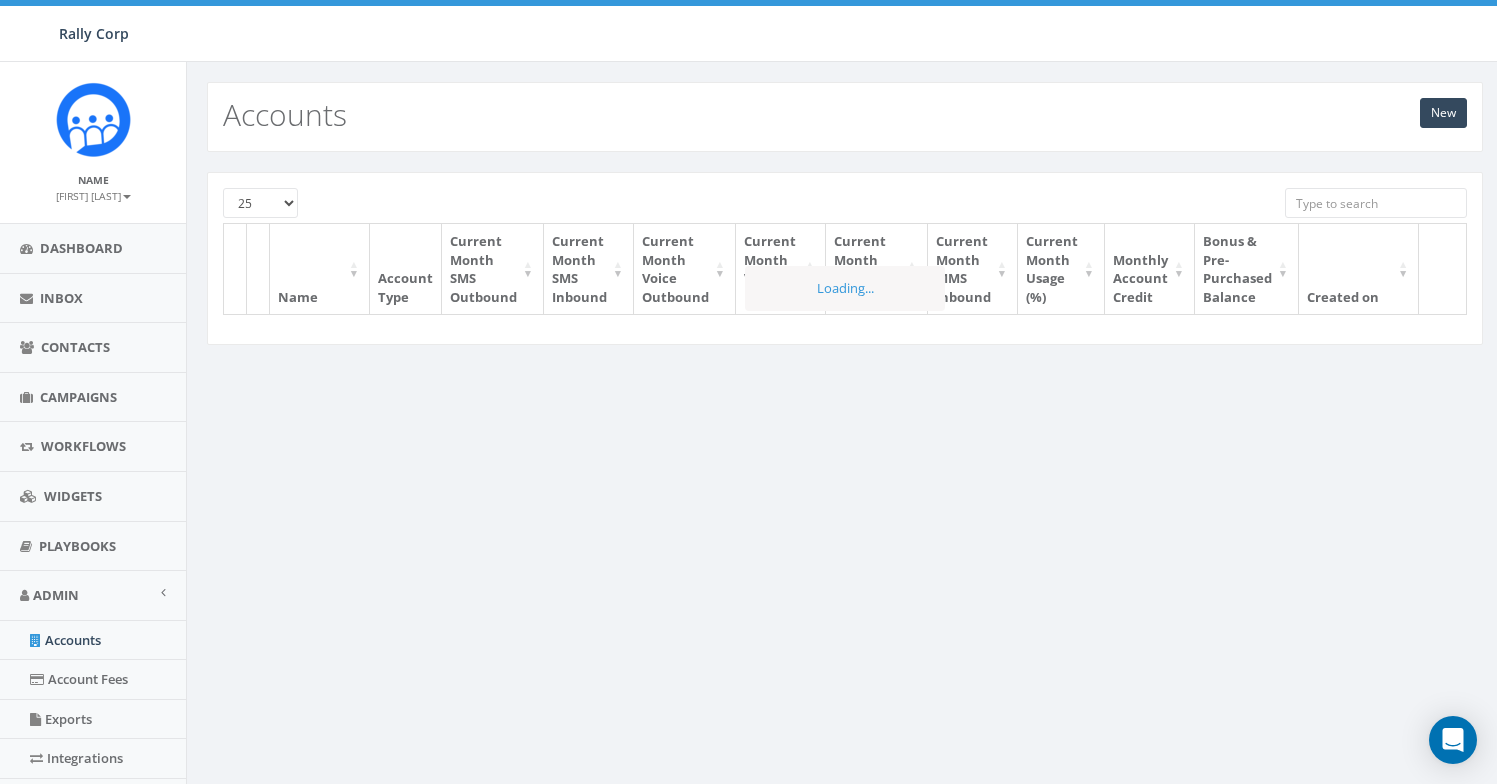 scroll, scrollTop: 0, scrollLeft: 0, axis: both 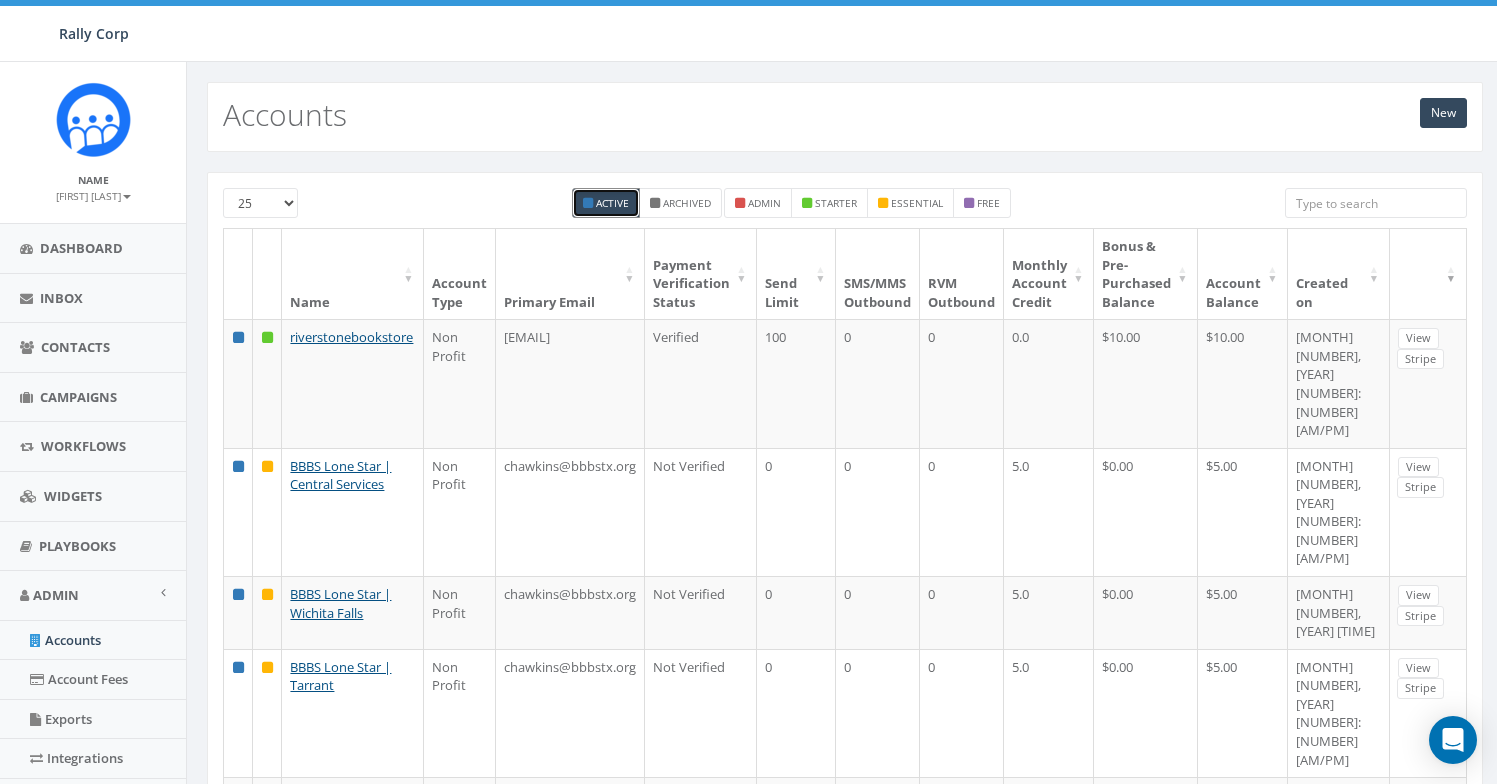 click on "Account Balance" at bounding box center [1243, 274] 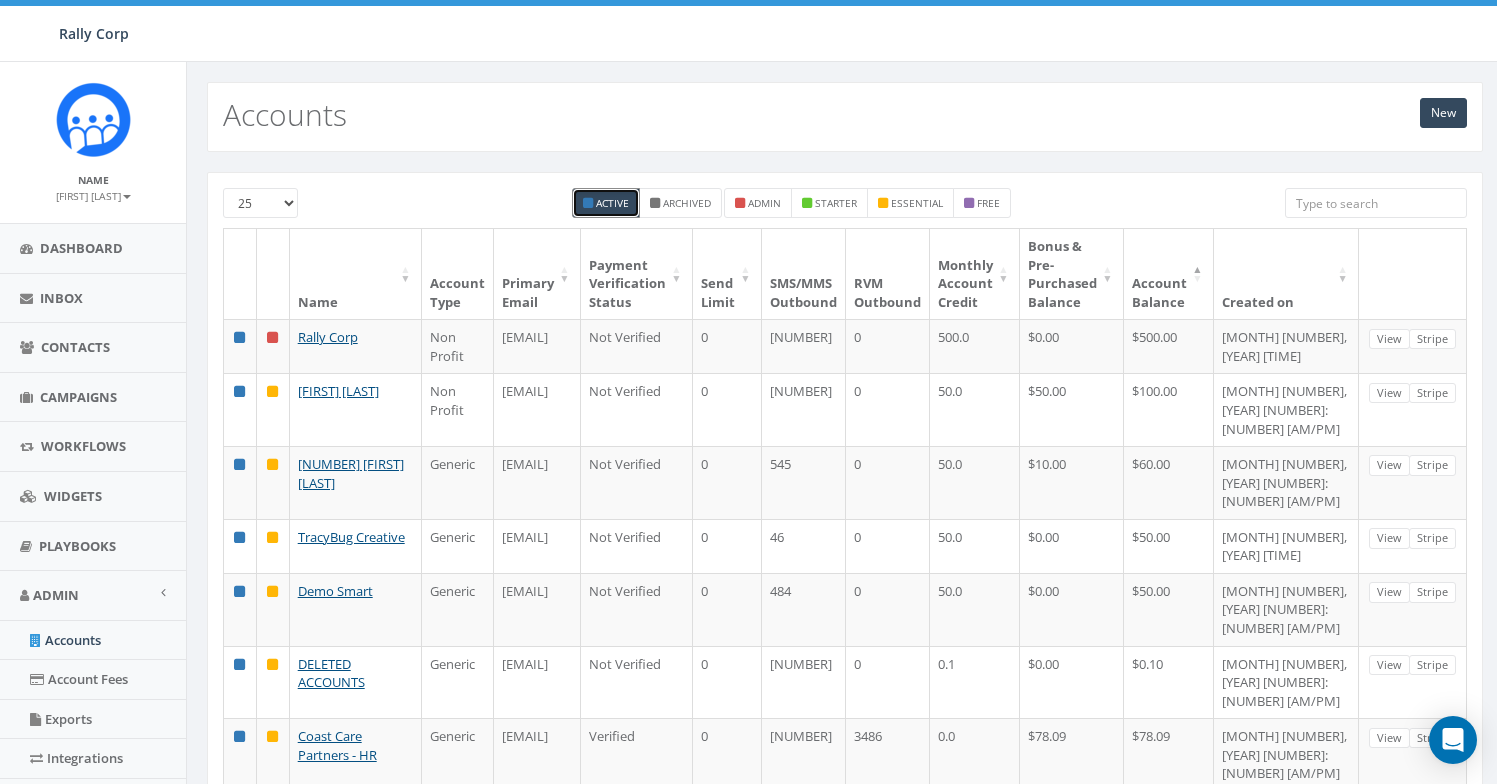 click on "Account Balance" at bounding box center (1169, 274) 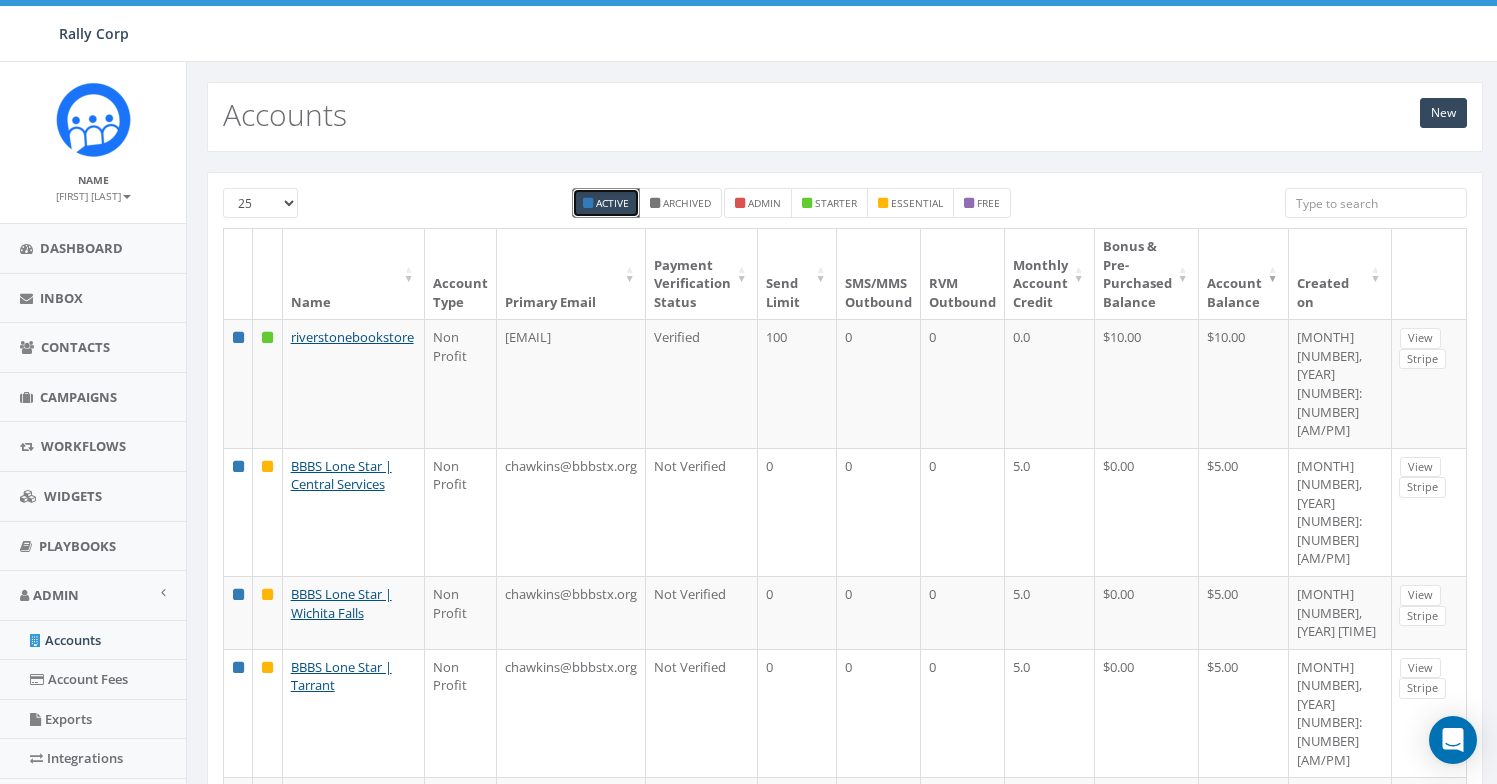 click on "Monthly Account Credit" at bounding box center [1050, 274] 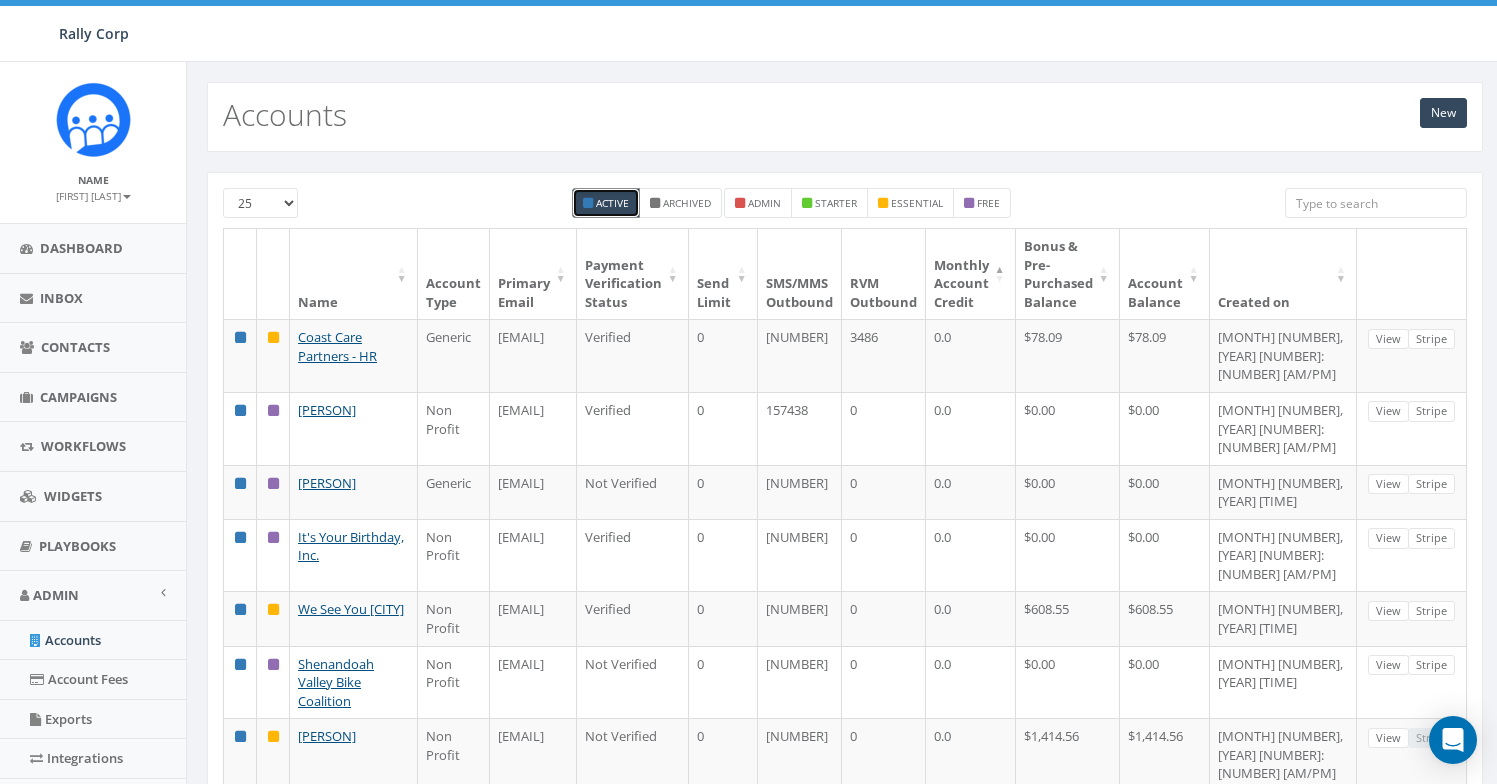 click on "Name" at bounding box center [354, 274] 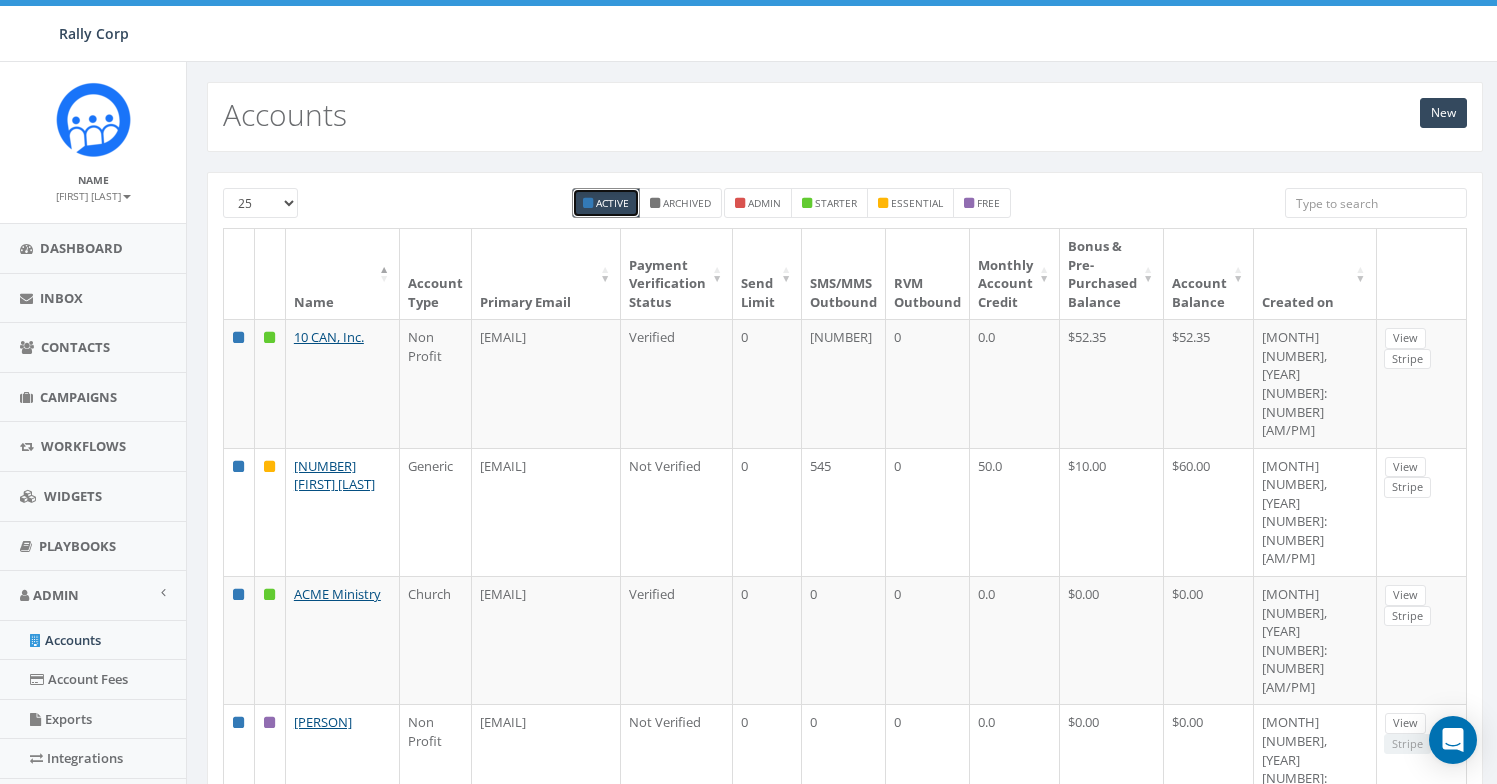 click at bounding box center [1376, 203] 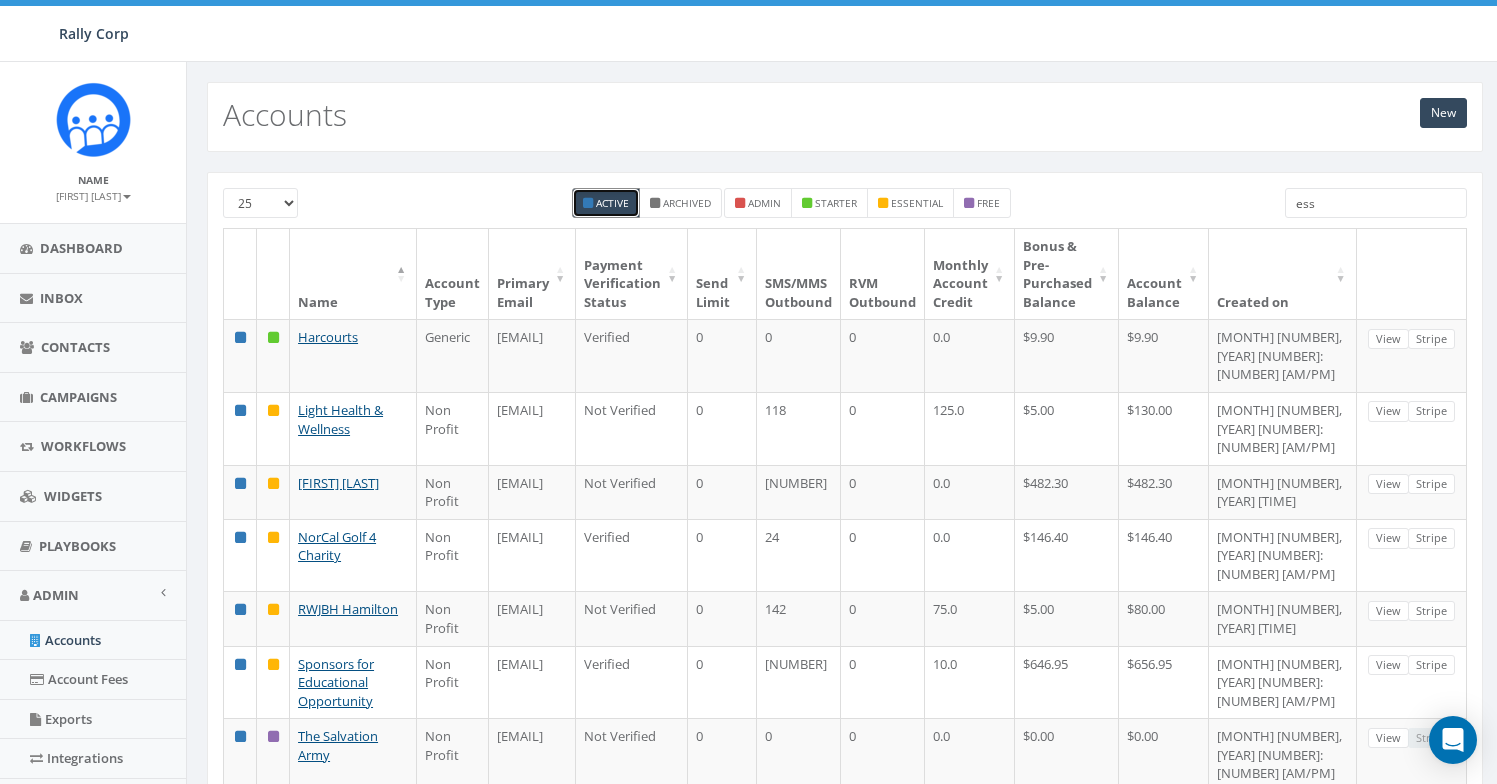 type on "esse" 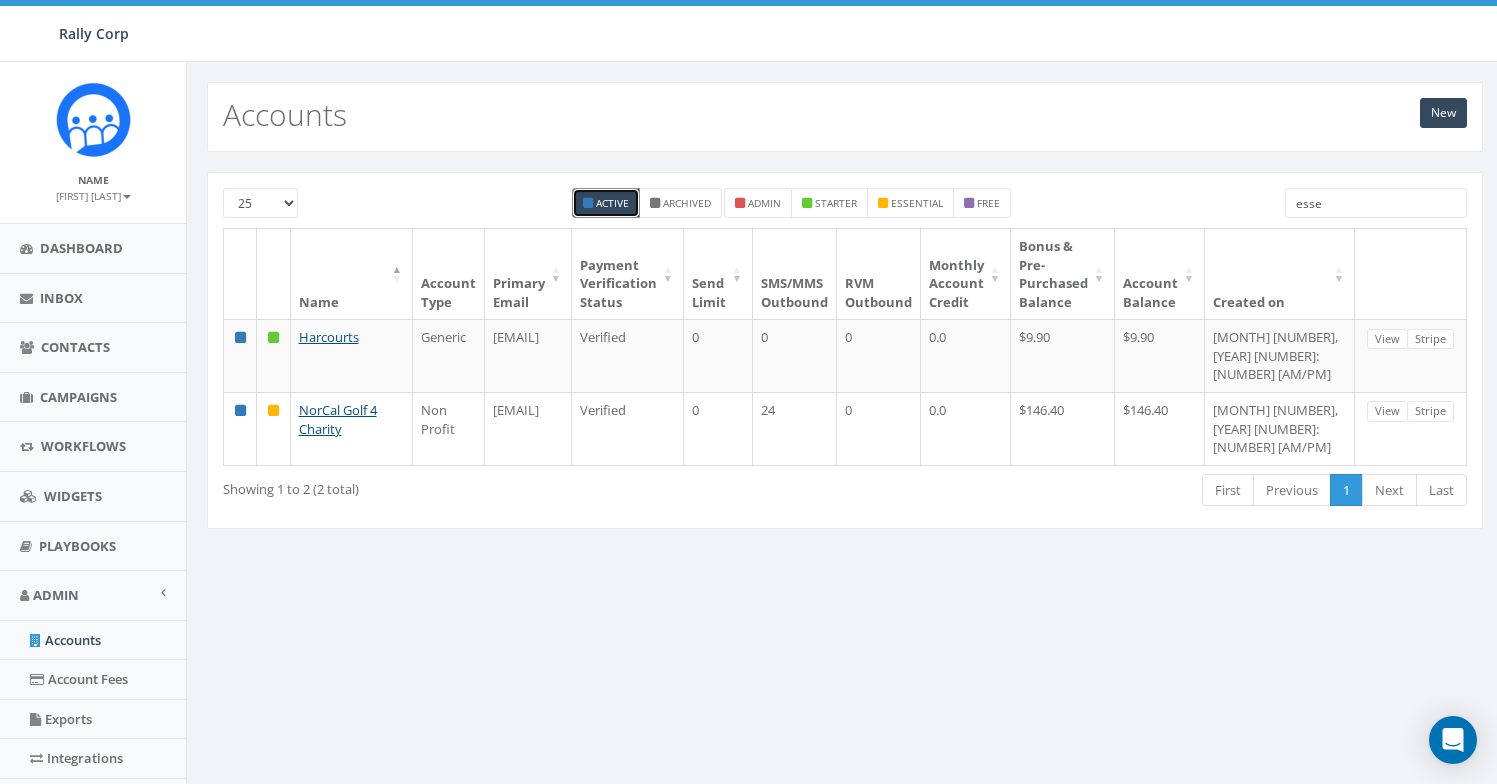 click on "esse" at bounding box center [1376, 203] 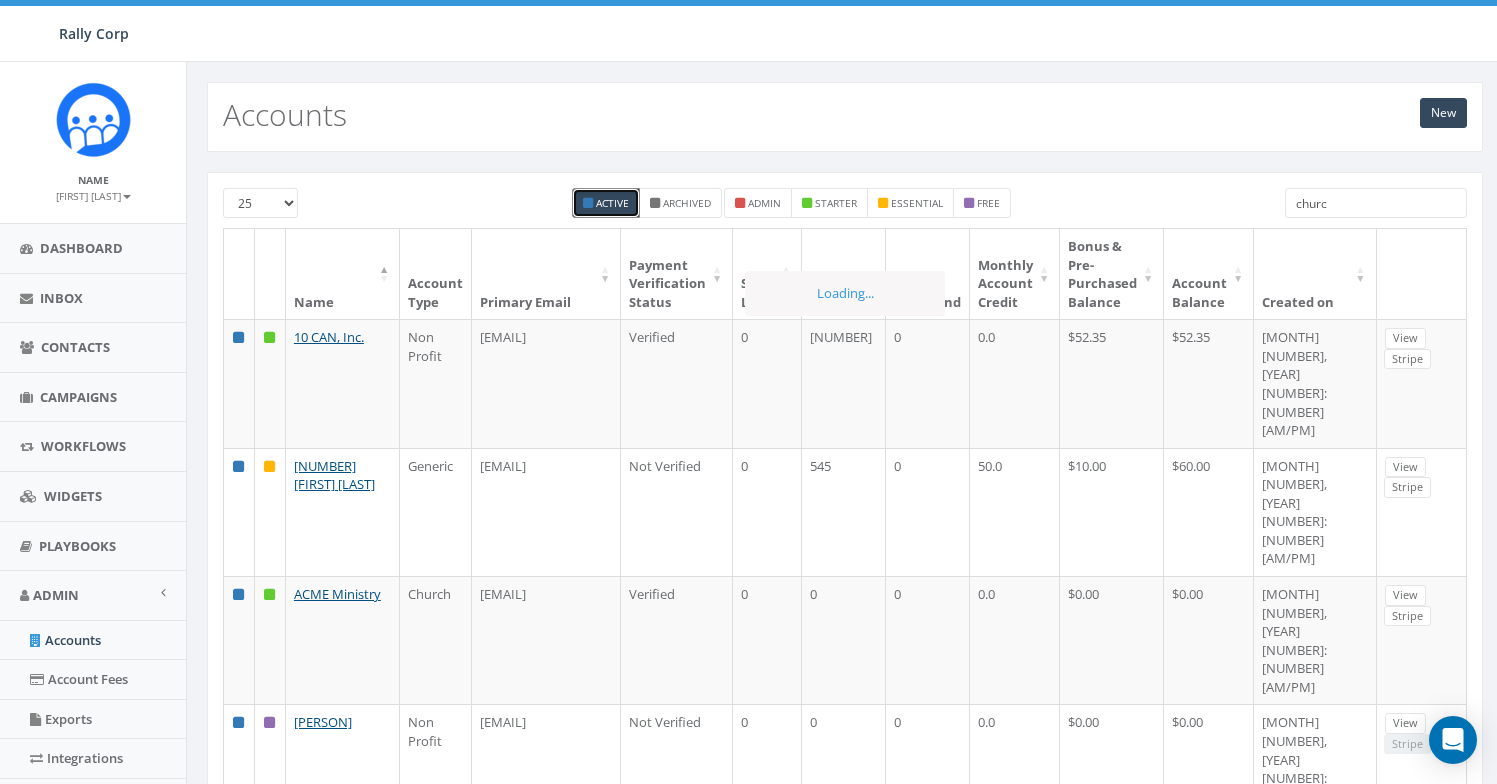 type on "church" 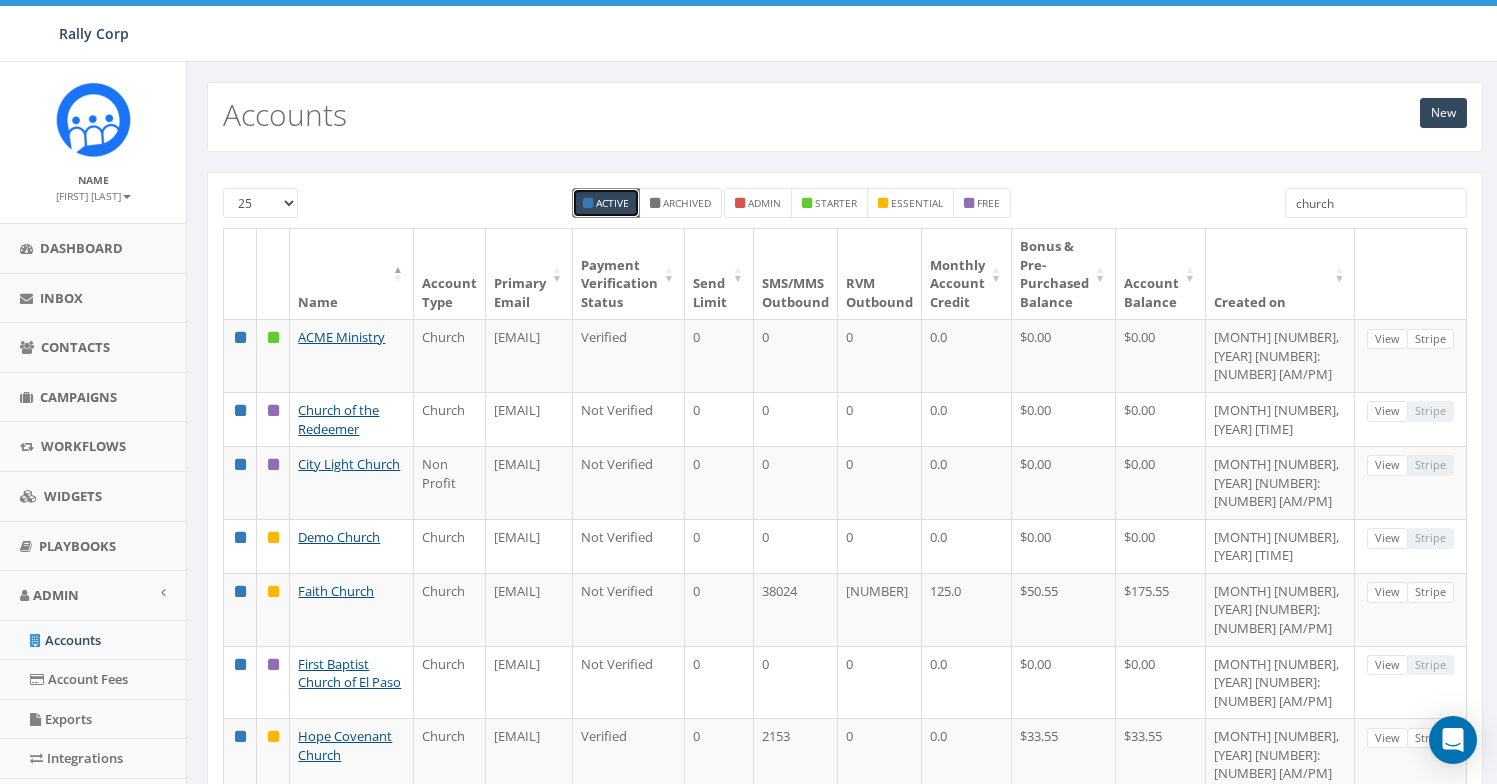 click on "church" at bounding box center [1376, 203] 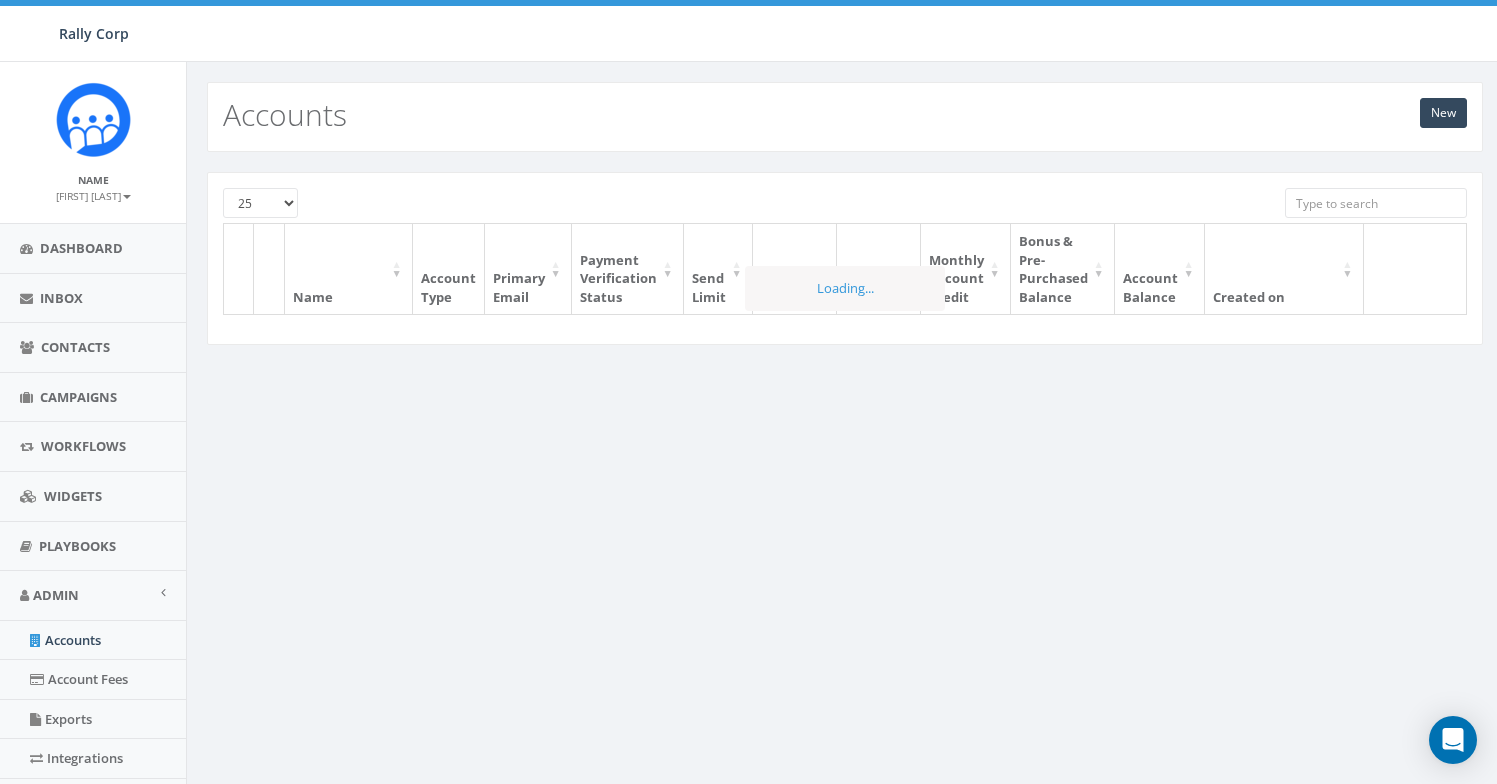 scroll, scrollTop: 0, scrollLeft: 0, axis: both 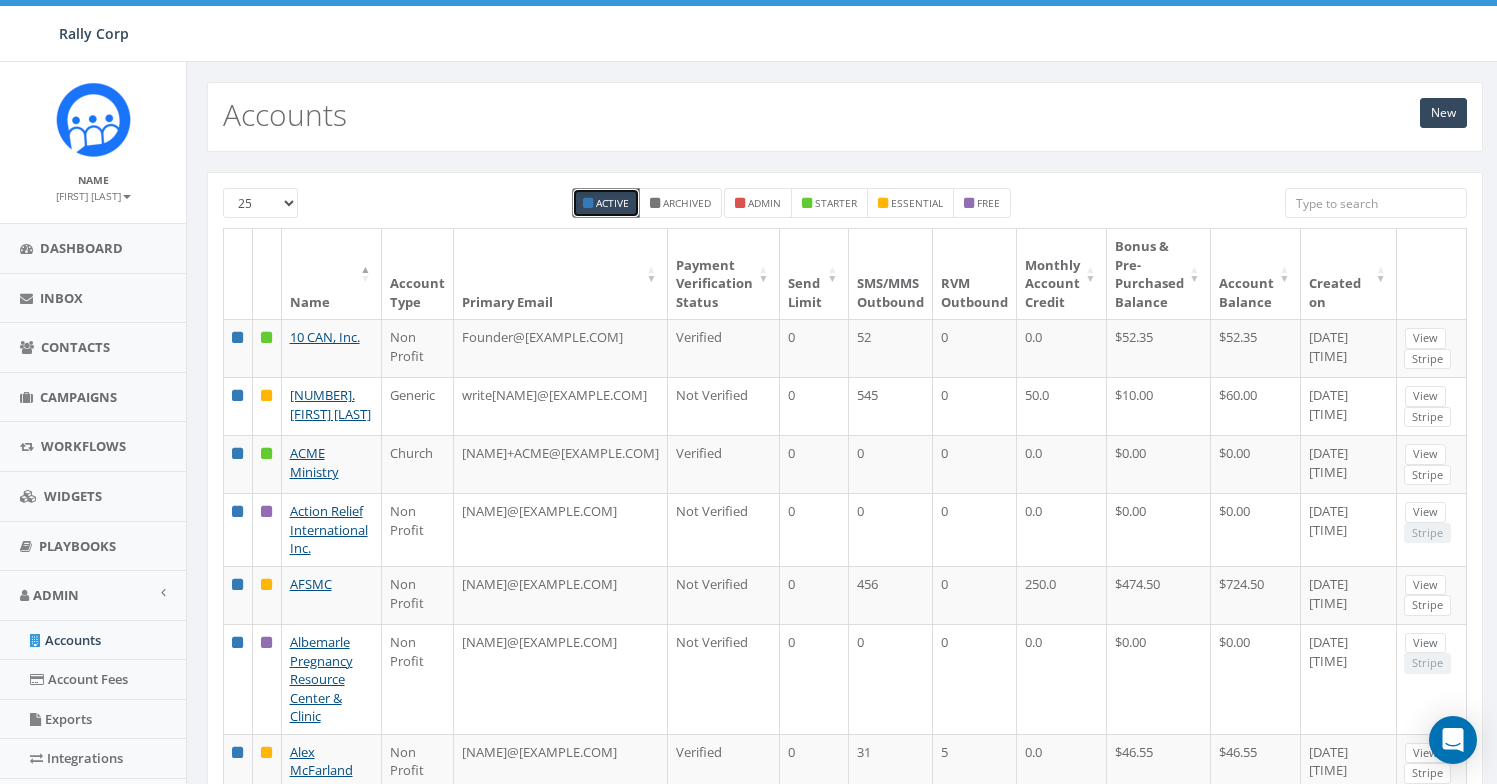 click on "Created on" at bounding box center (1349, 274) 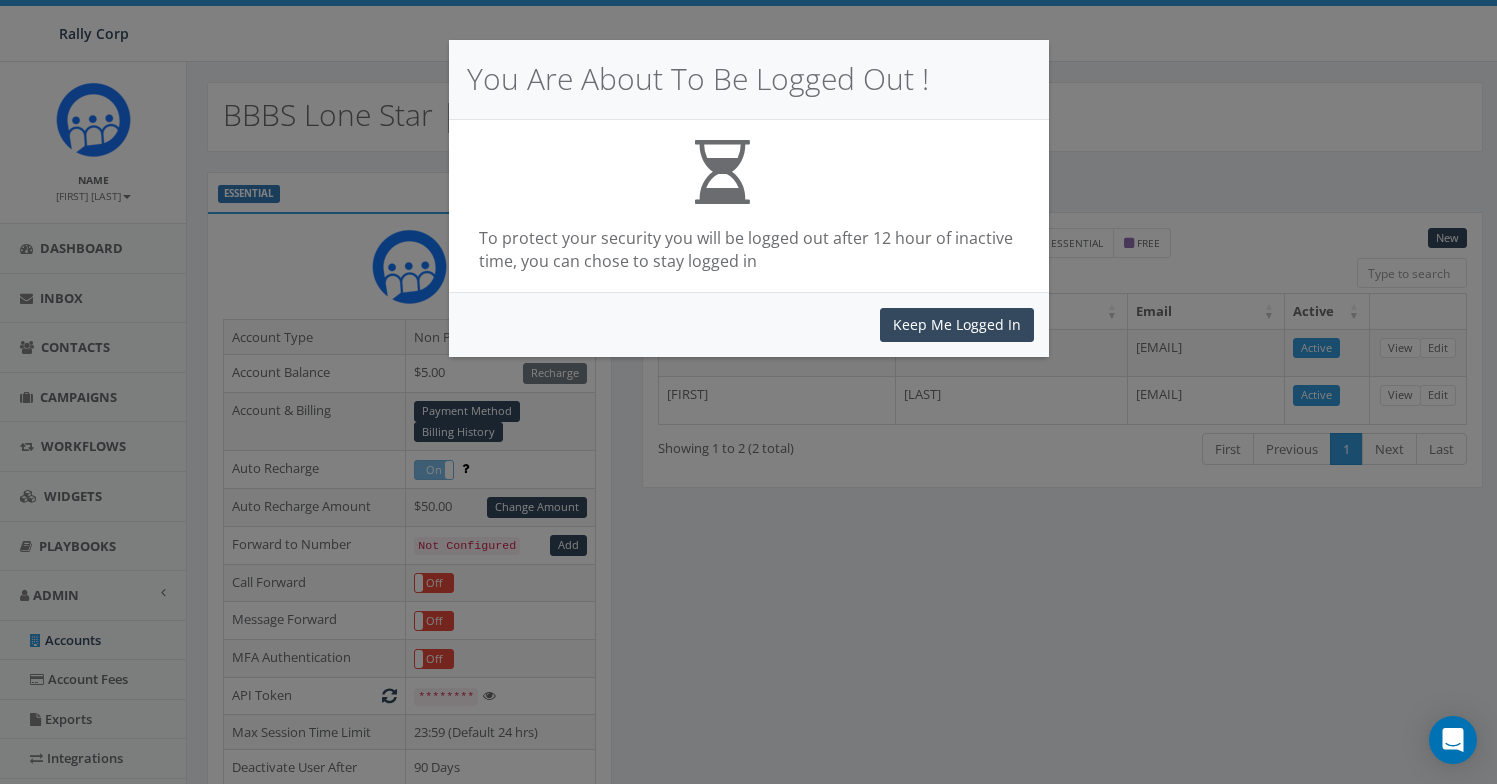 scroll, scrollTop: 402, scrollLeft: 0, axis: vertical 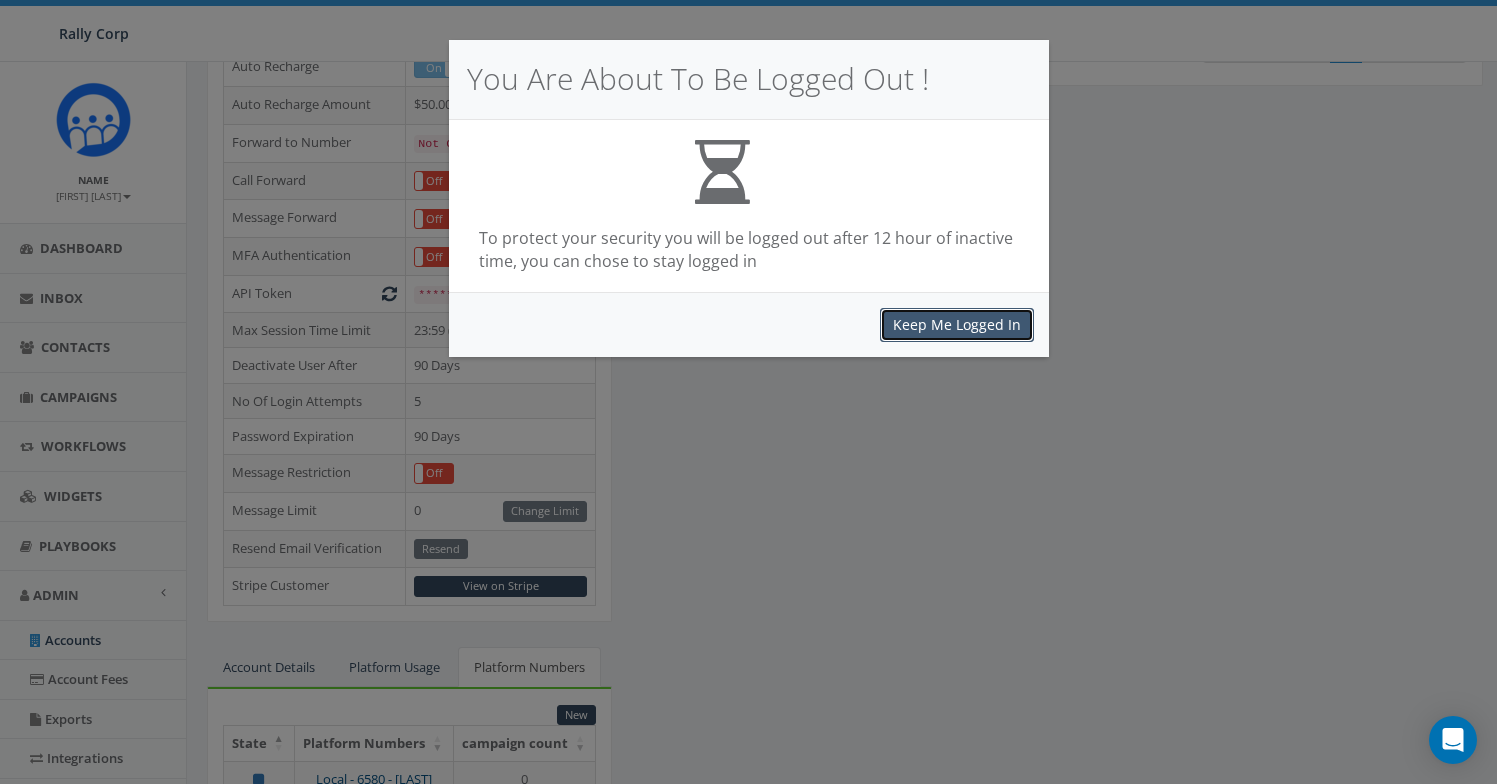 click on "Keep Me Logged In" at bounding box center (957, 325) 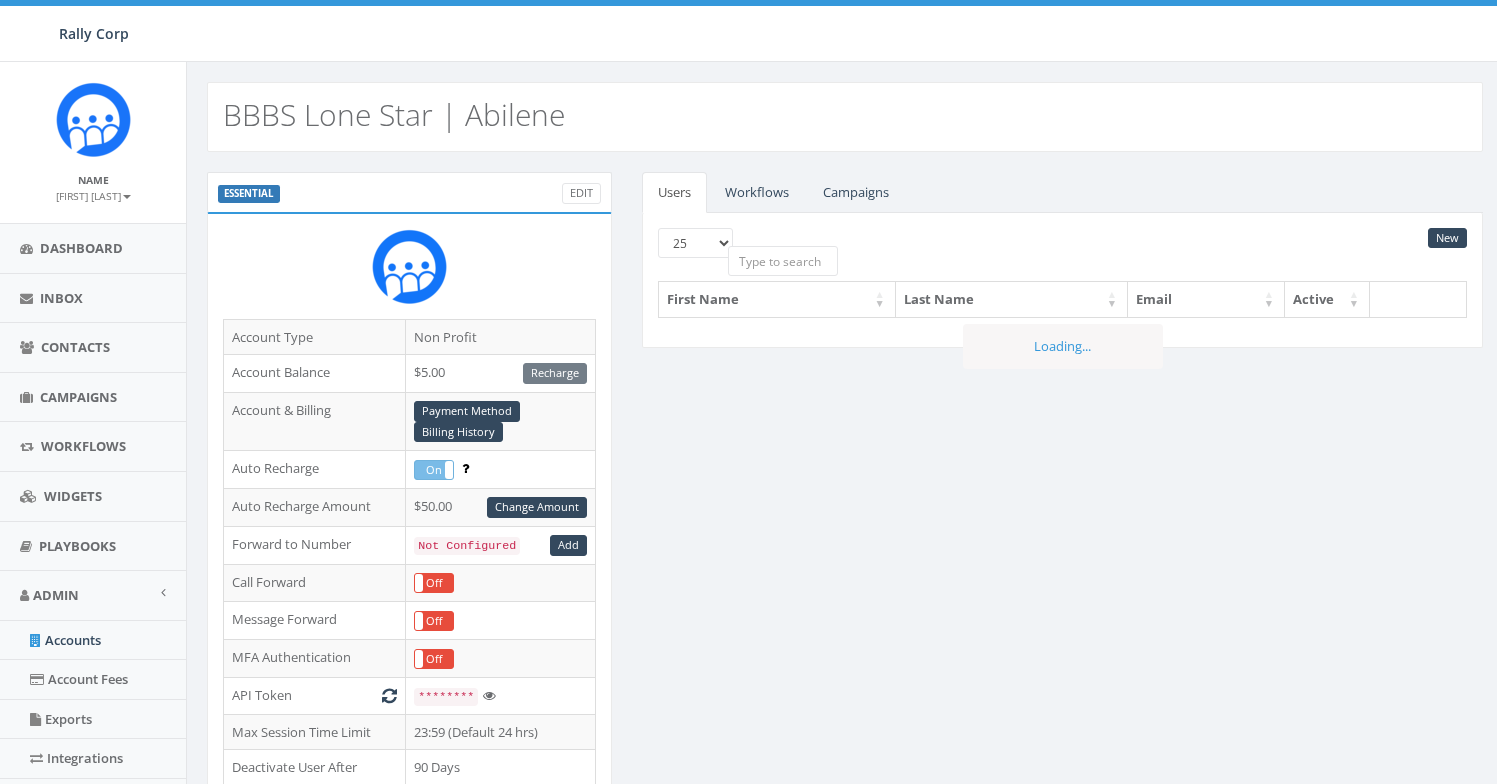 scroll, scrollTop: 393, scrollLeft: 0, axis: vertical 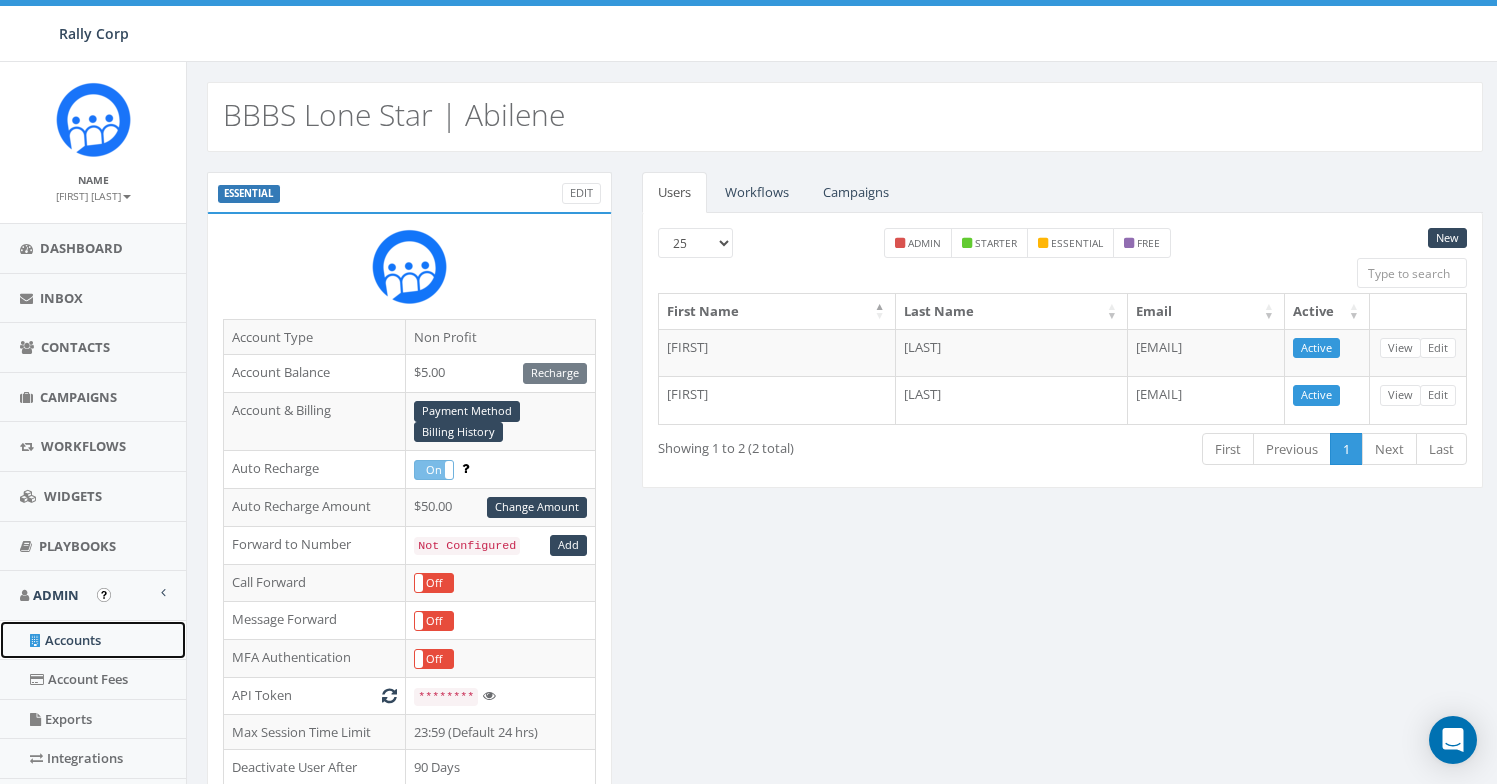 click on "Accounts" at bounding box center [93, 640] 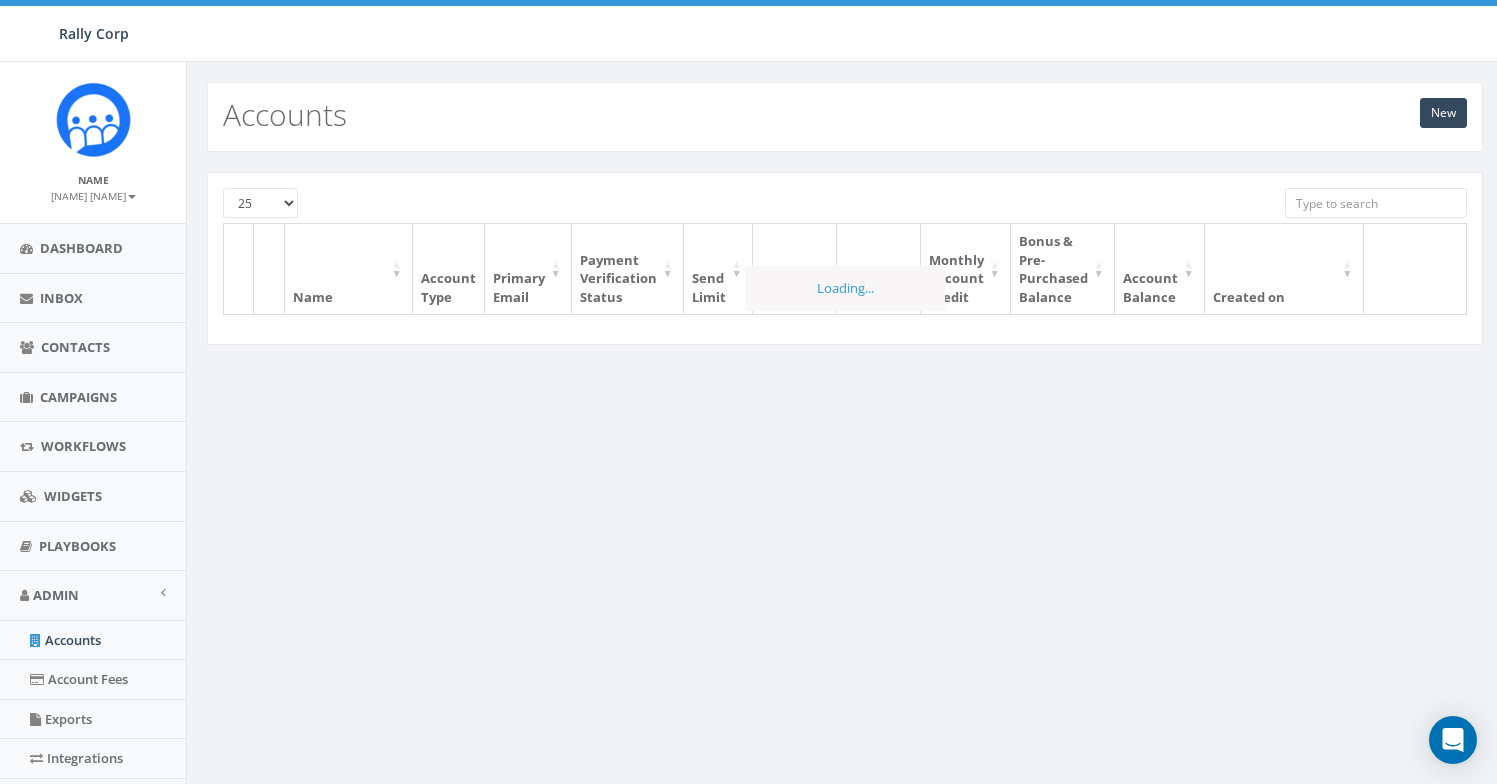 scroll, scrollTop: 0, scrollLeft: 0, axis: both 